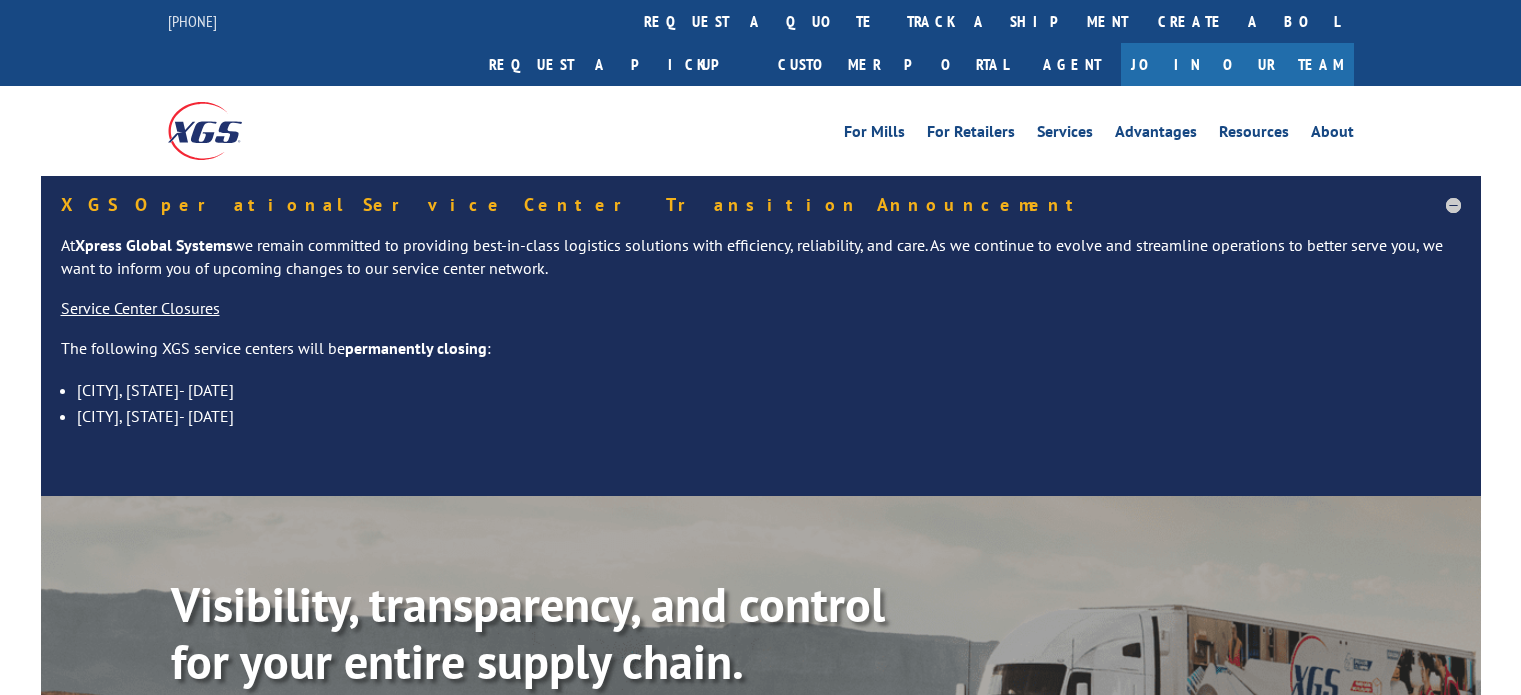 scroll, scrollTop: 0, scrollLeft: 0, axis: both 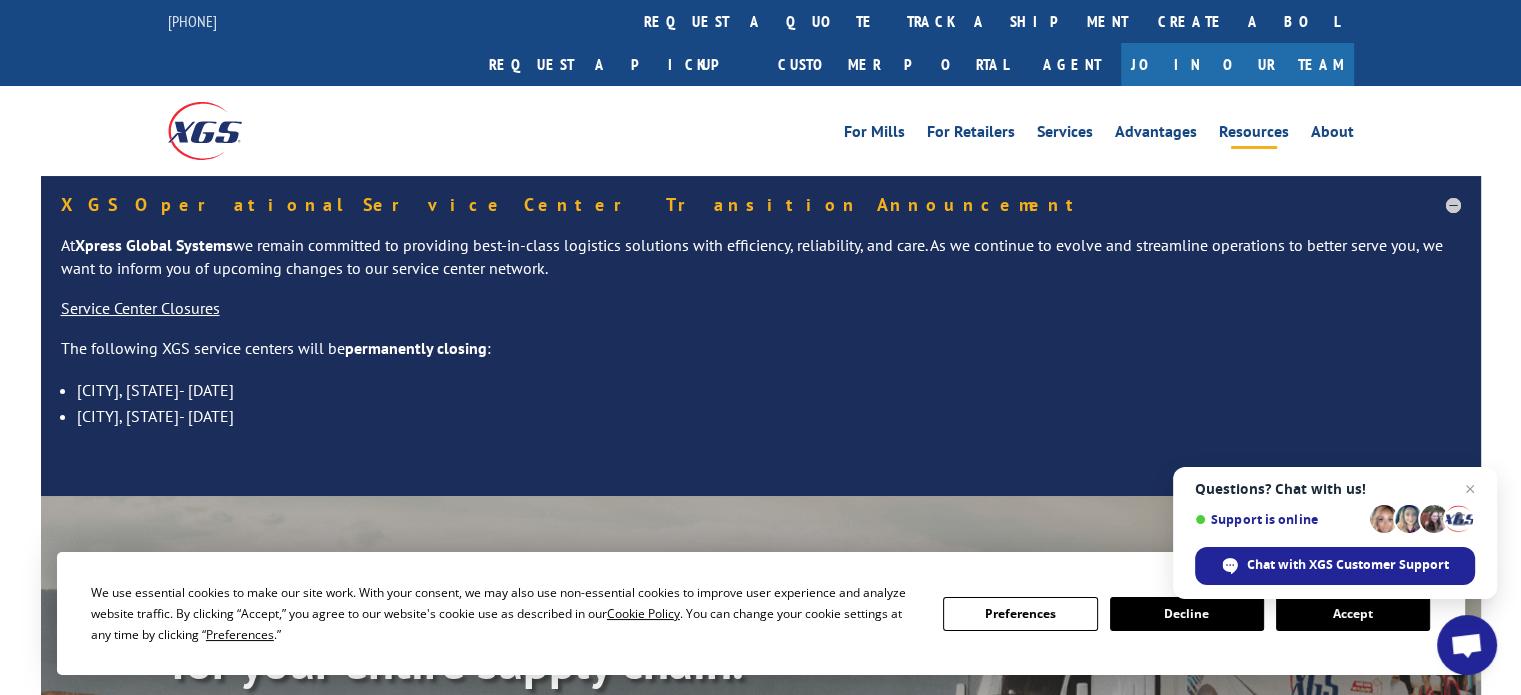click on "Resources" at bounding box center (1254, 135) 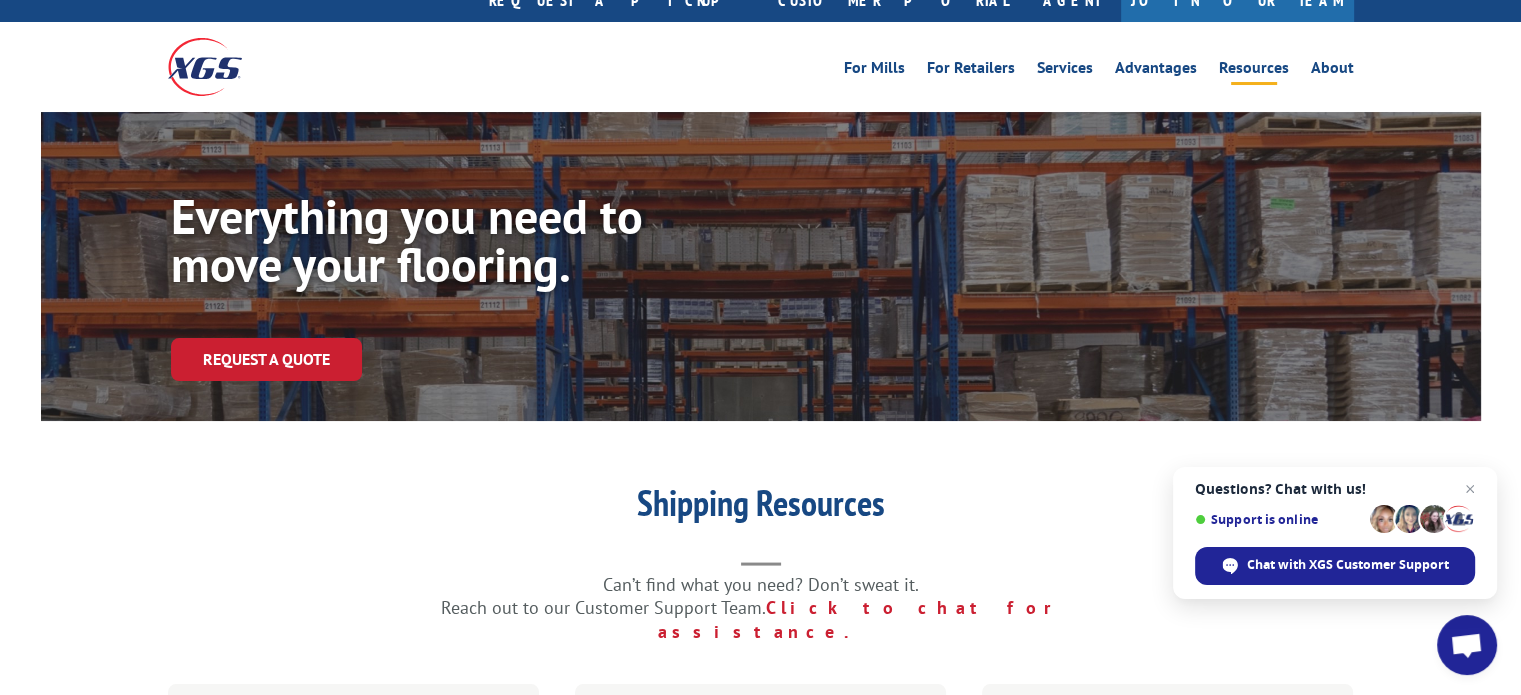 scroll, scrollTop: 0, scrollLeft: 0, axis: both 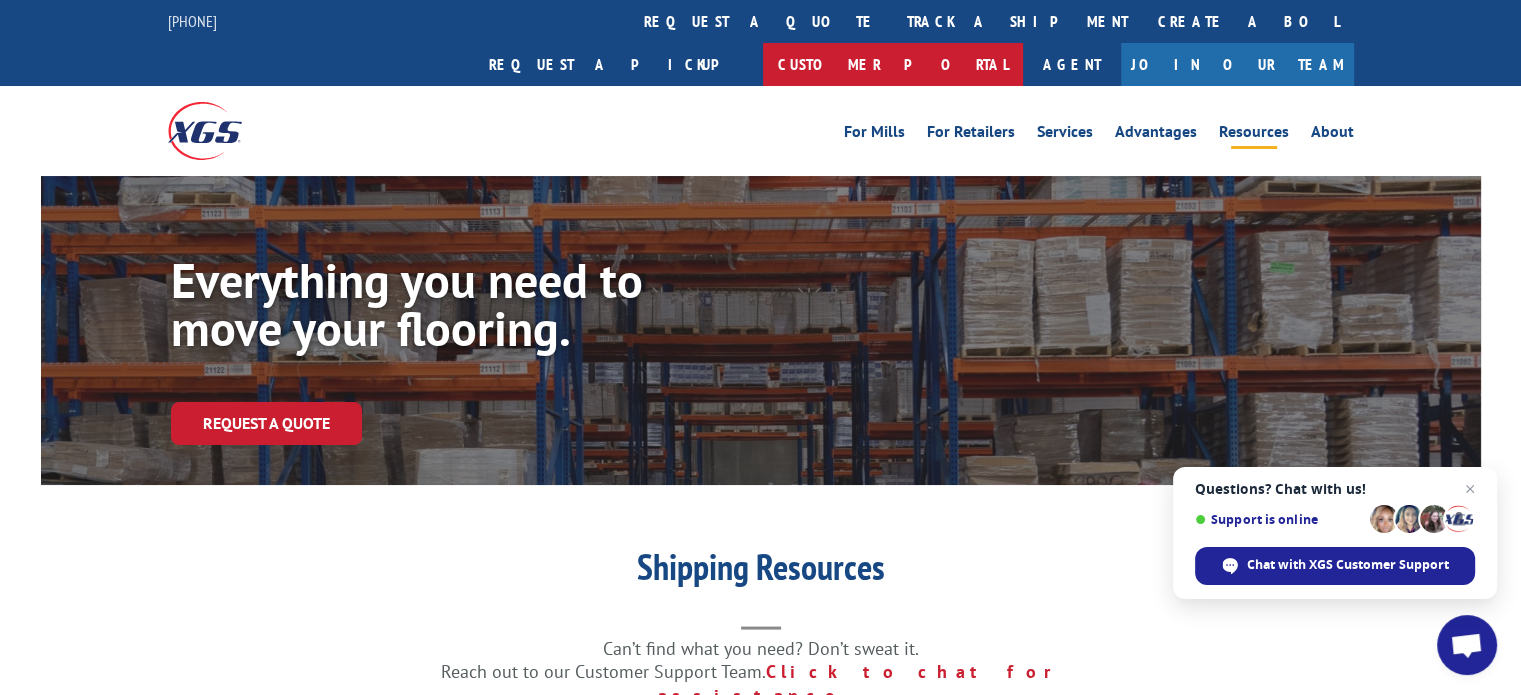 click on "Customer Portal" at bounding box center (893, 64) 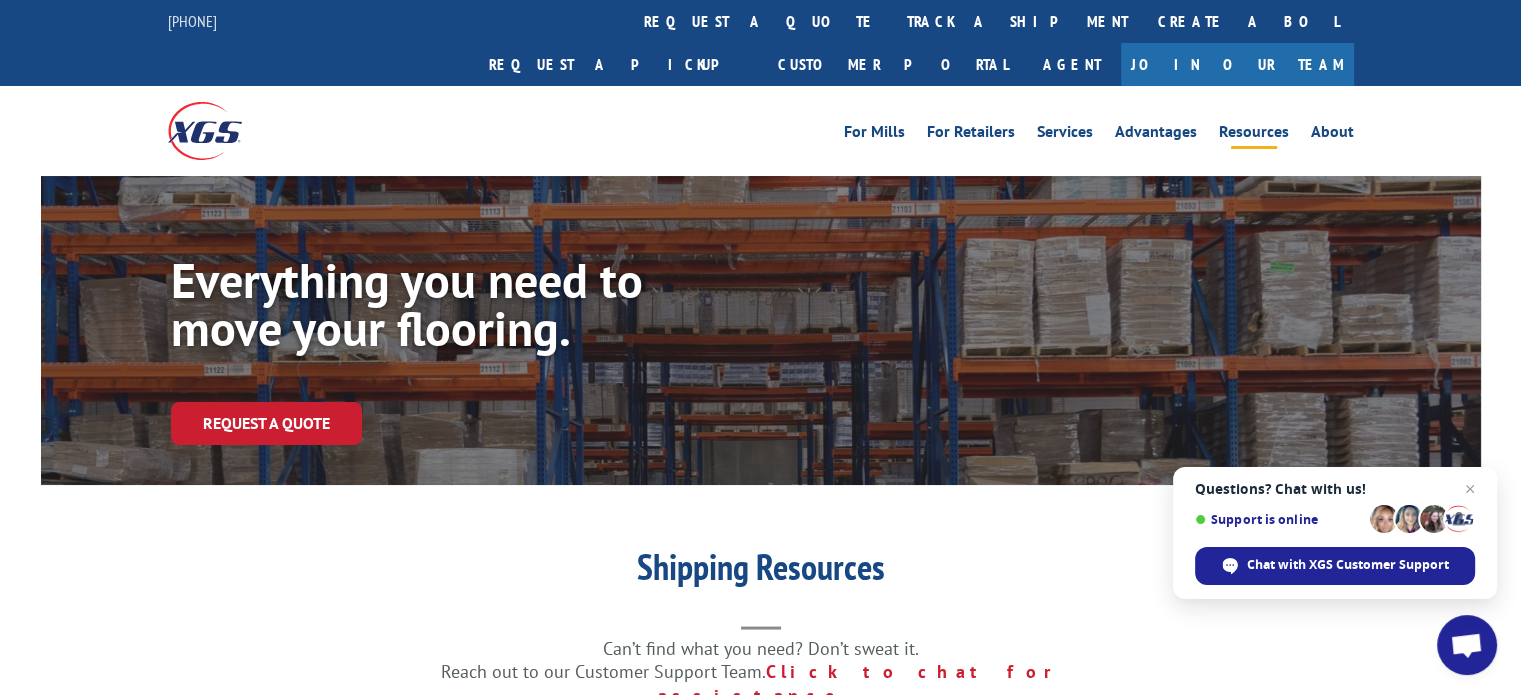 click on "Resources" at bounding box center [1254, 135] 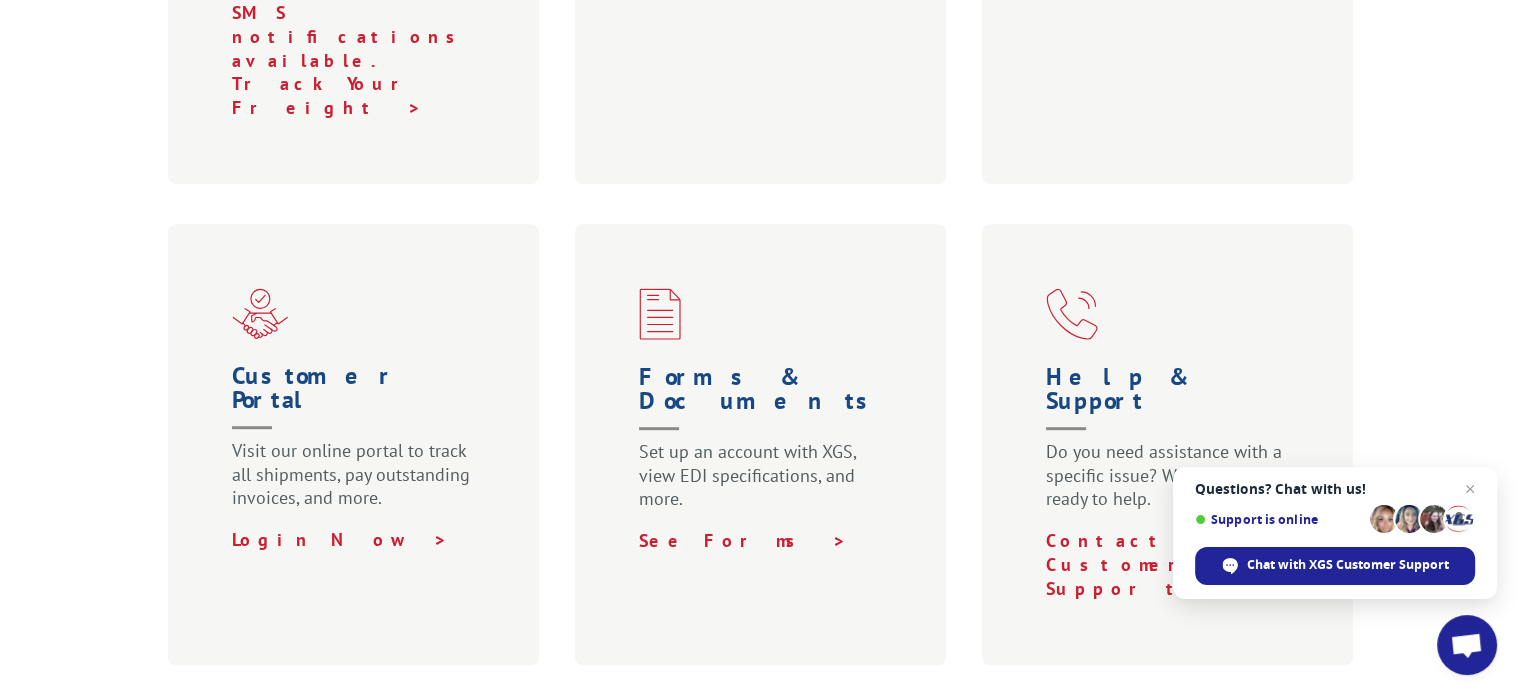 scroll, scrollTop: 1100, scrollLeft: 0, axis: vertical 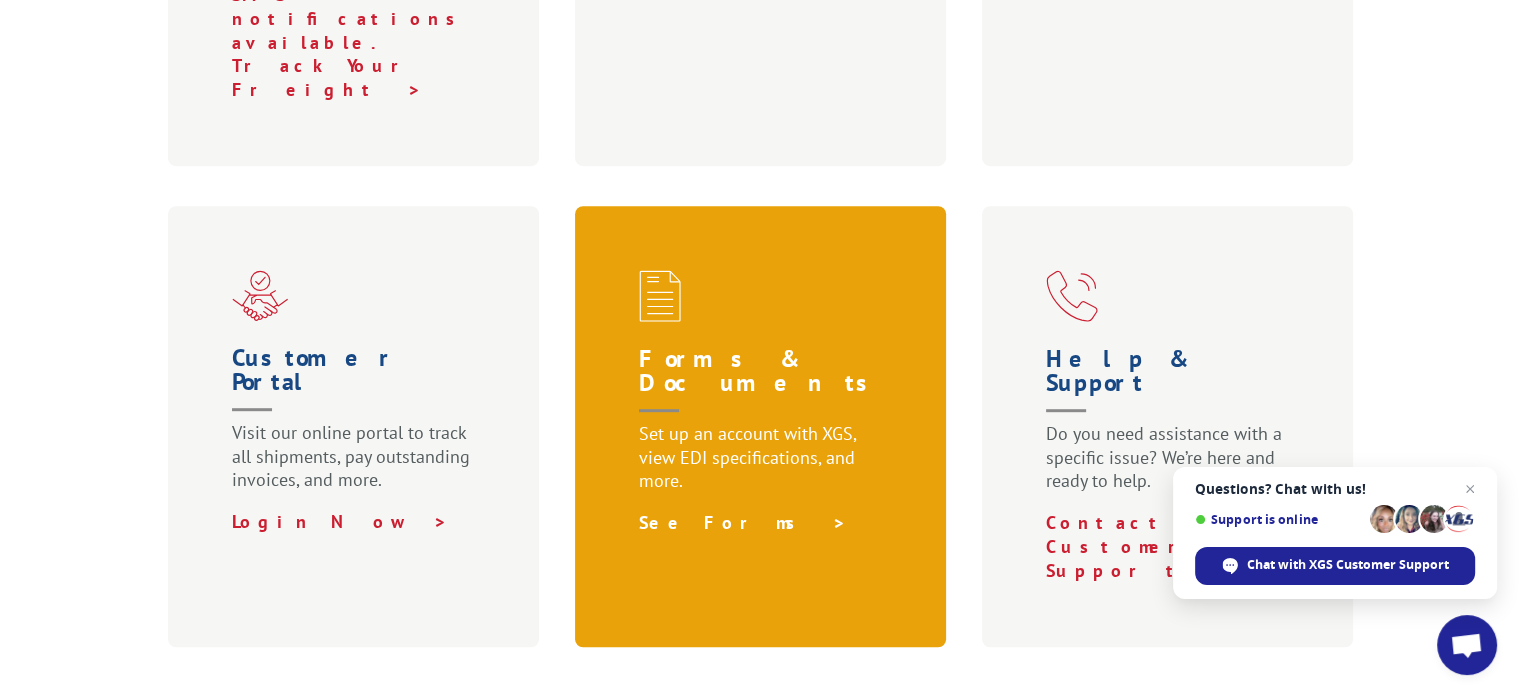 click on "See Forms >" at bounding box center (743, 522) 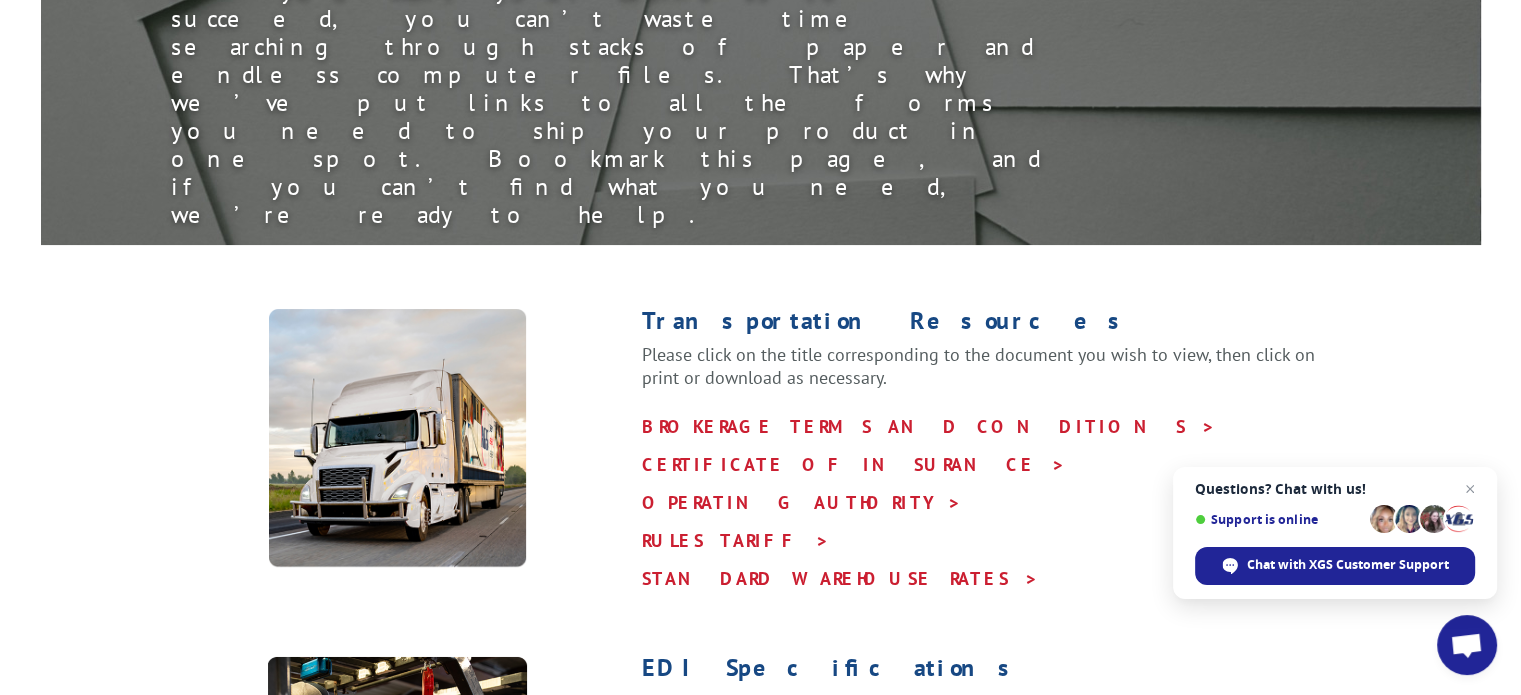 scroll, scrollTop: 400, scrollLeft: 0, axis: vertical 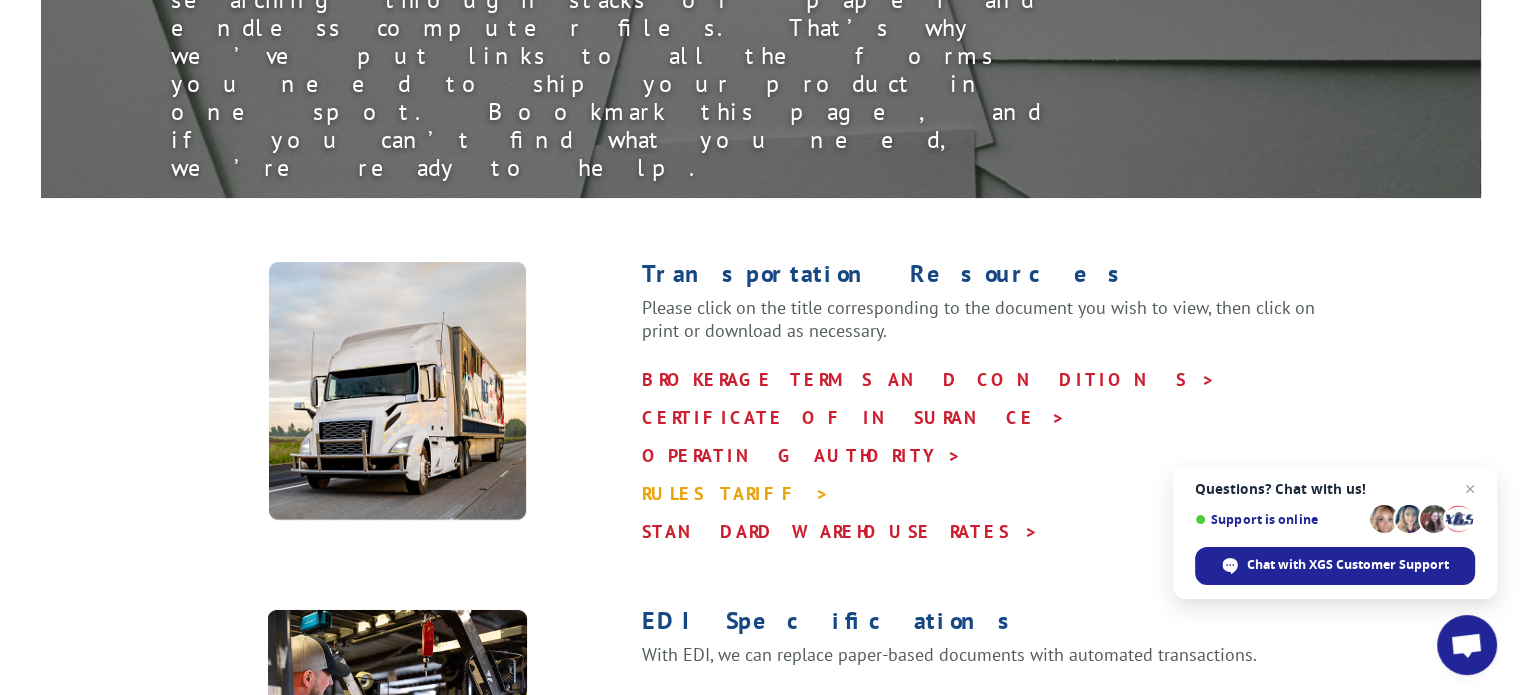 click on "RULES TARIFF >" at bounding box center (736, 493) 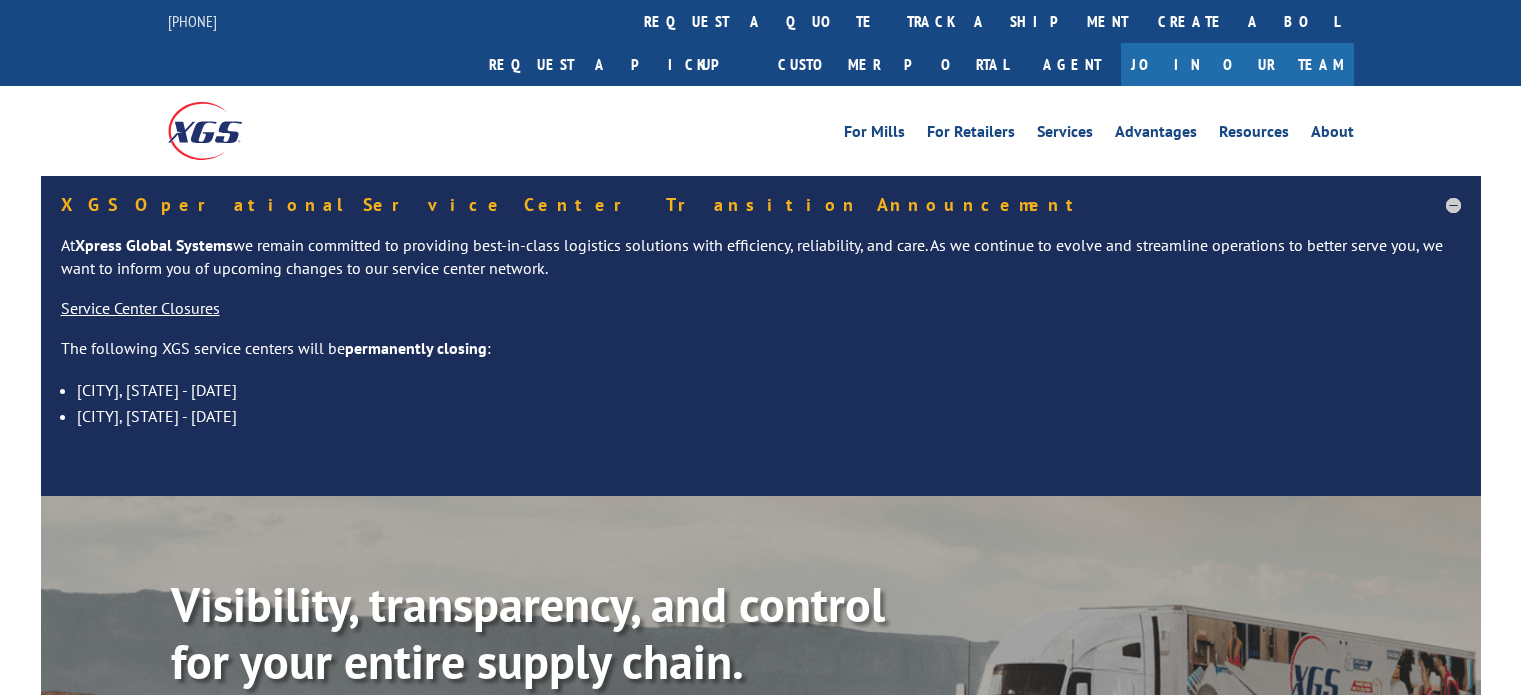scroll, scrollTop: 0, scrollLeft: 0, axis: both 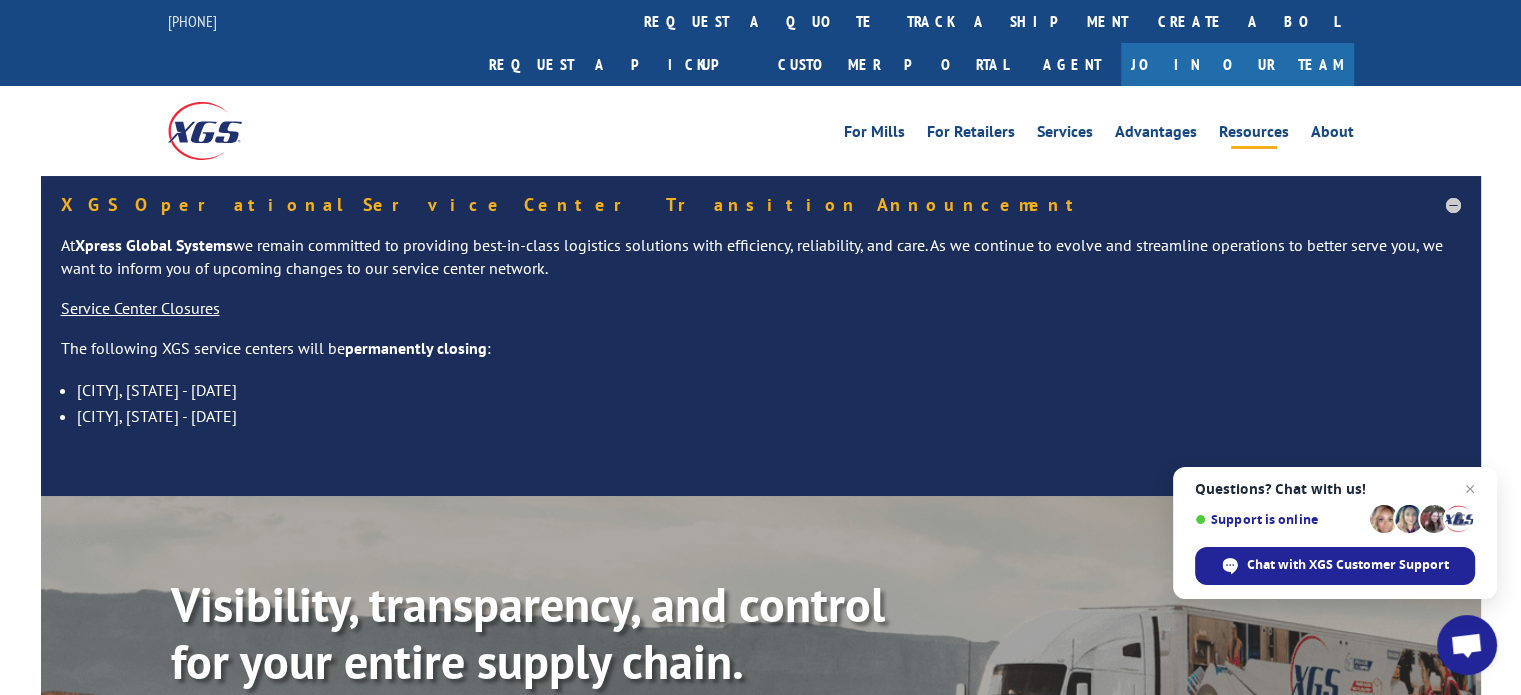 click on "Resources" at bounding box center (1254, 135) 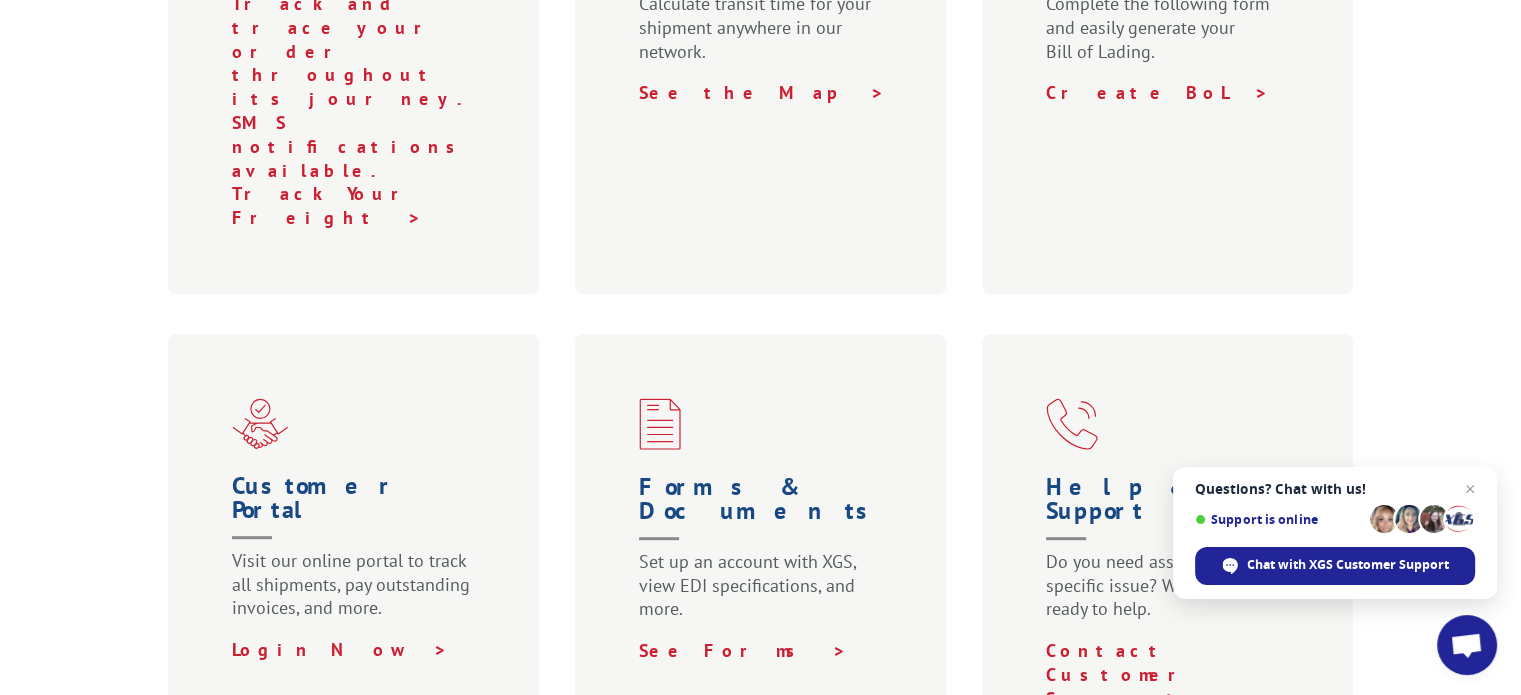 scroll, scrollTop: 1200, scrollLeft: 0, axis: vertical 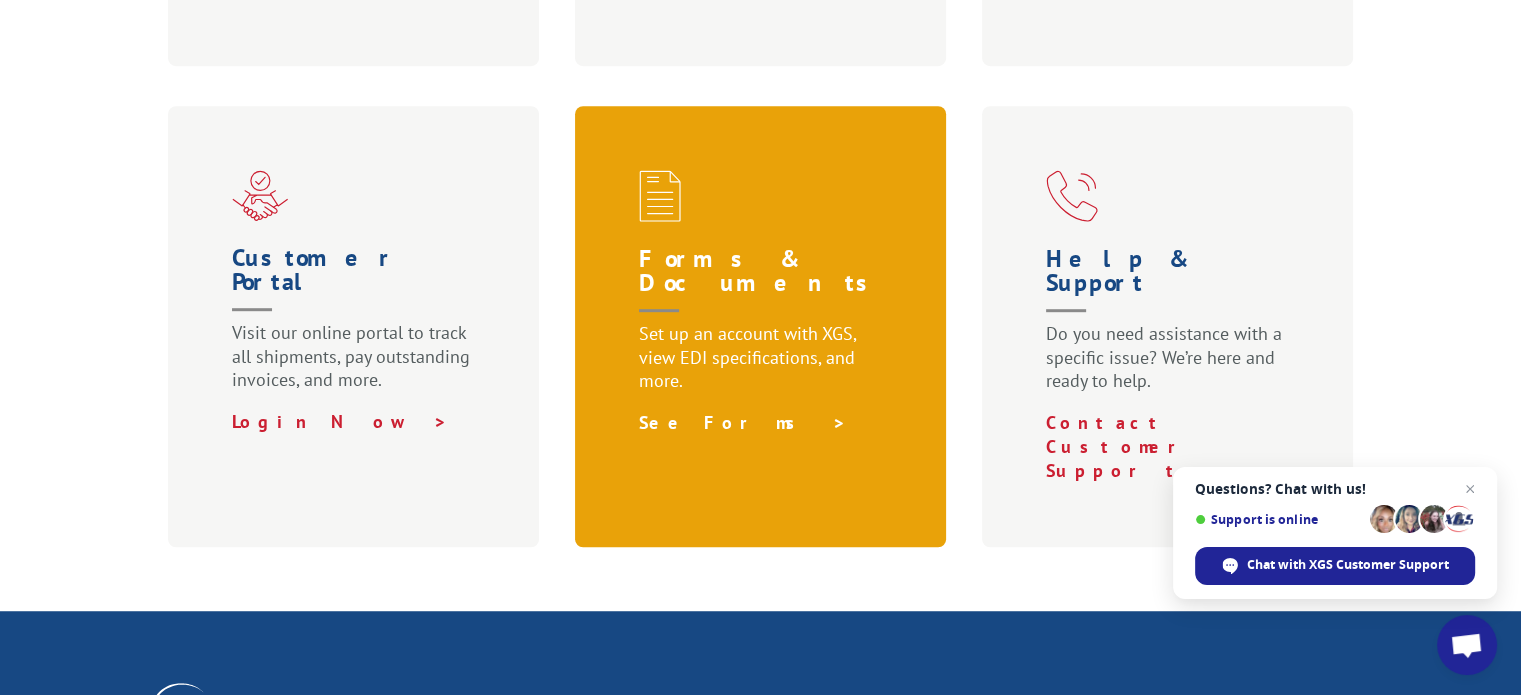 click on "See Forms >" at bounding box center (743, 422) 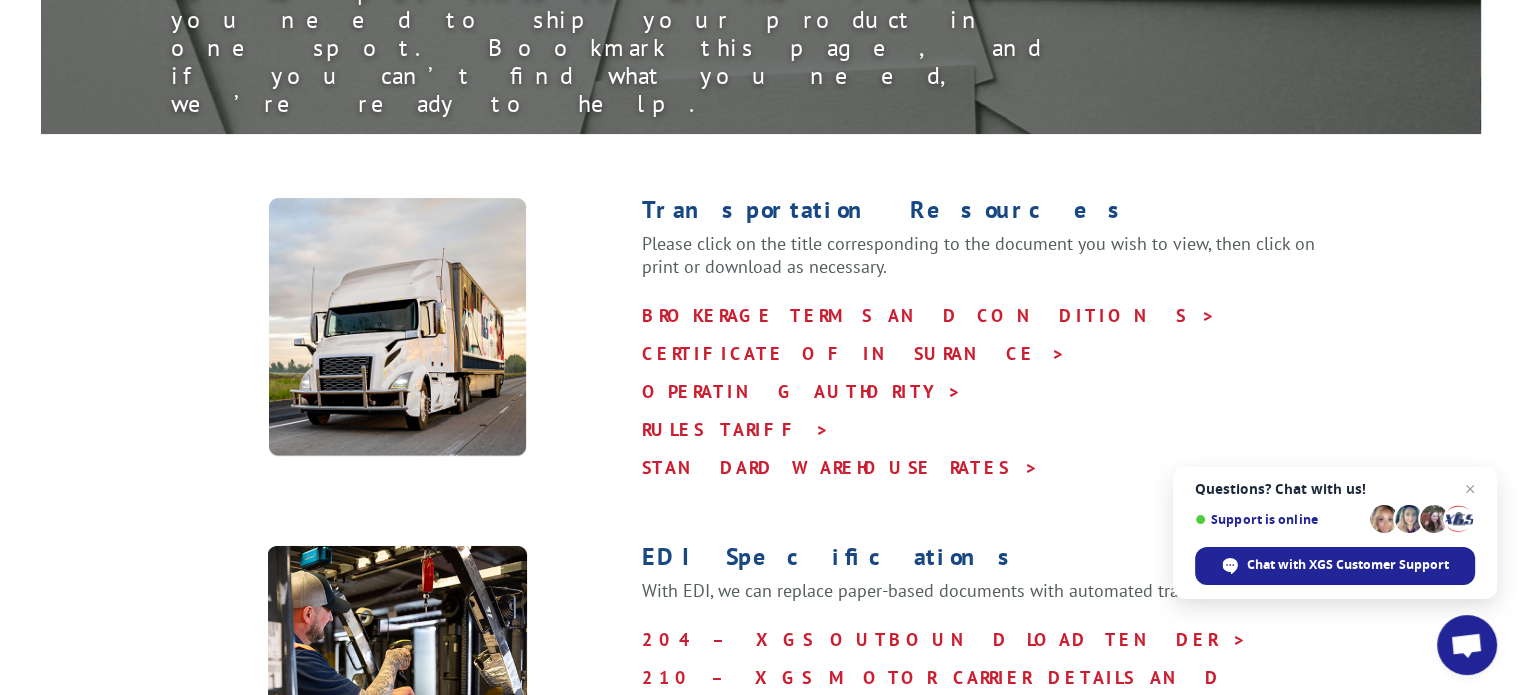 scroll, scrollTop: 500, scrollLeft: 0, axis: vertical 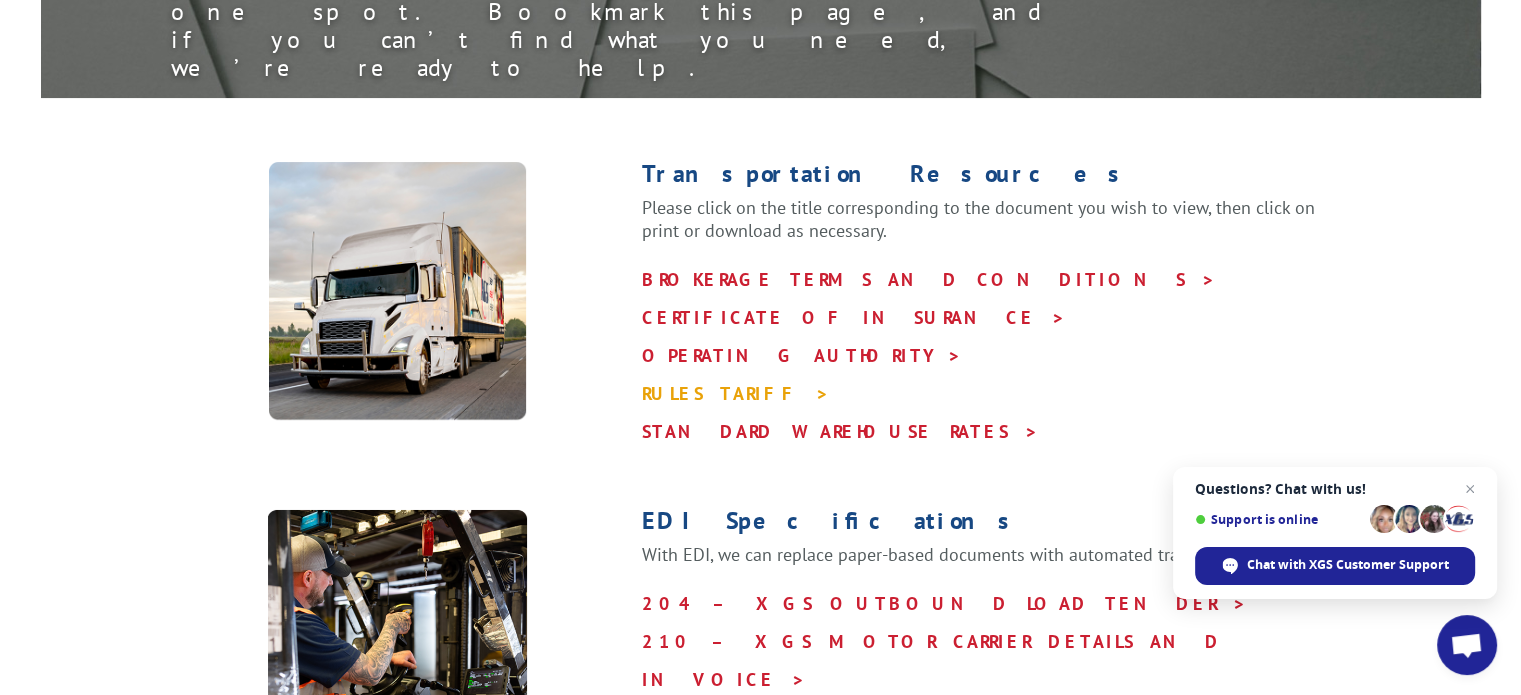 click on "RULES TARIFF >" at bounding box center [736, 393] 